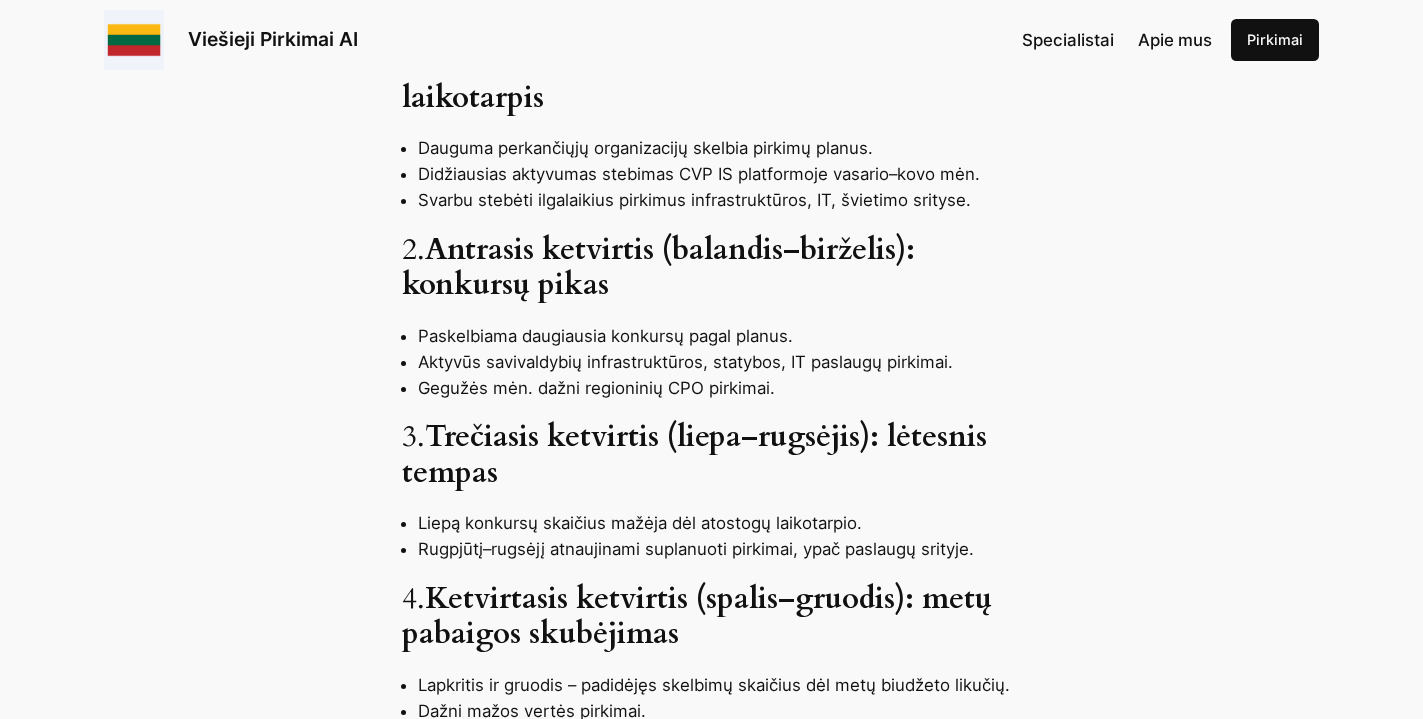 scroll, scrollTop: 1020, scrollLeft: 0, axis: vertical 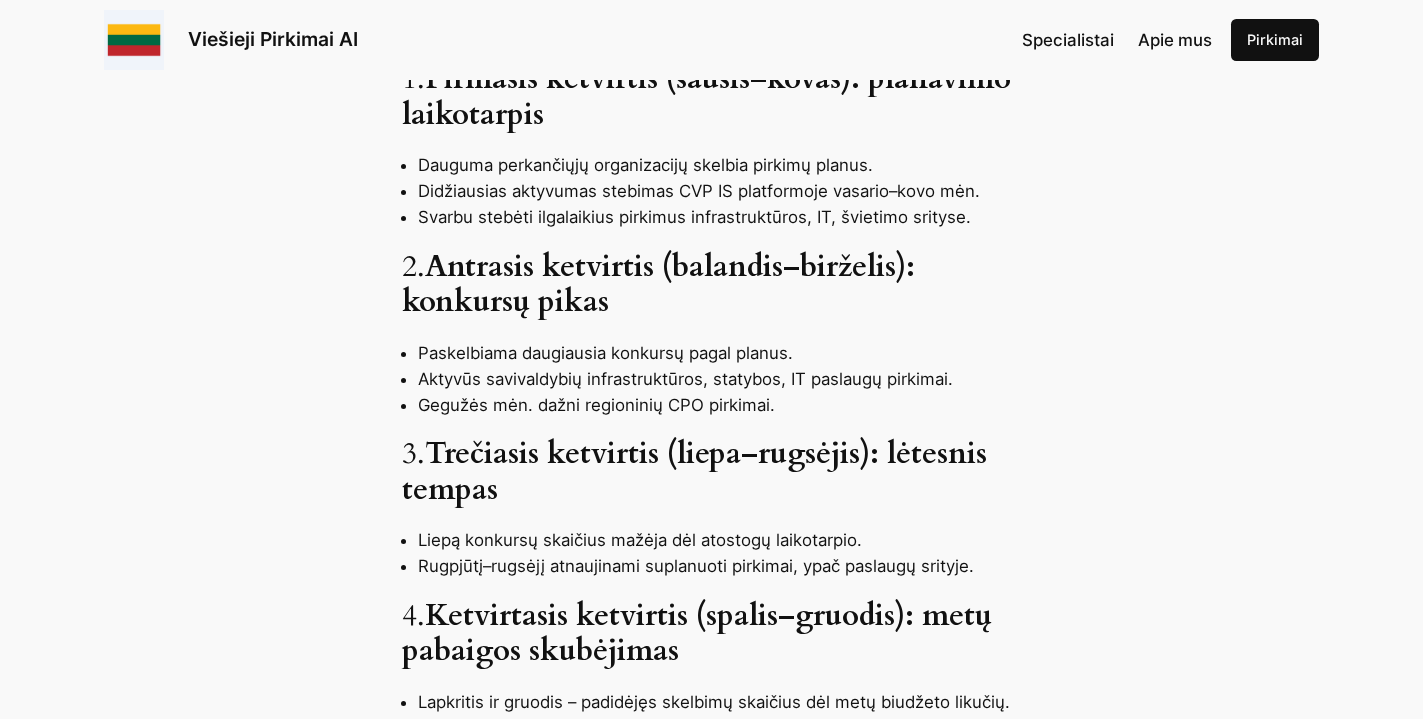 click on "Trečiasis ketvirtis (liepa–rugsėjis): lėtesnis tempas" at bounding box center (694, 472) 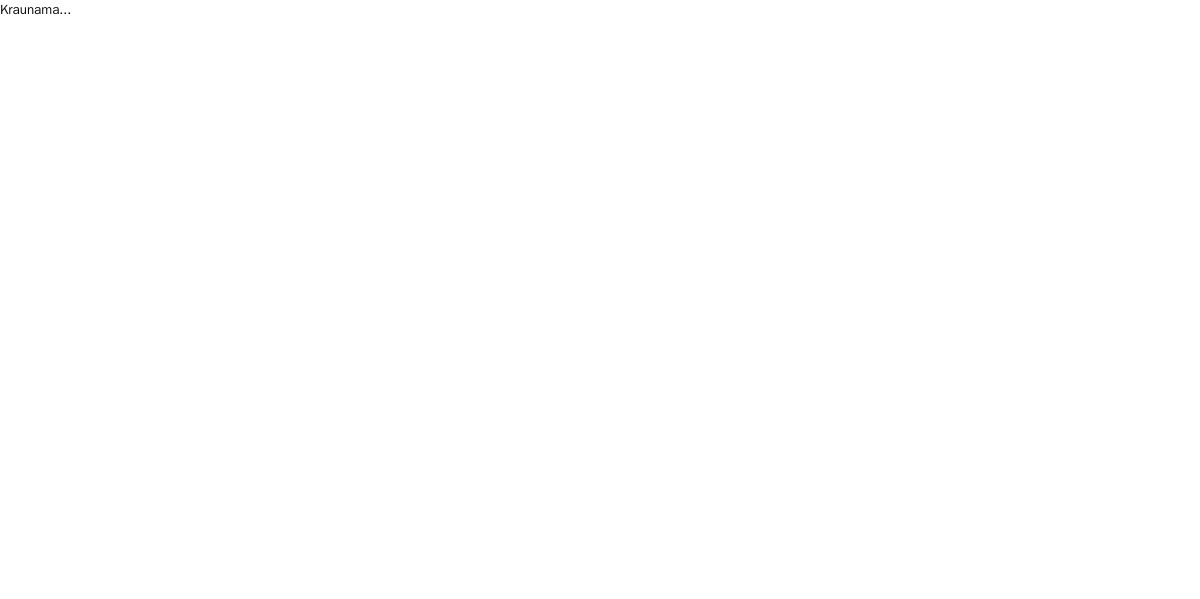 scroll, scrollTop: 0, scrollLeft: 0, axis: both 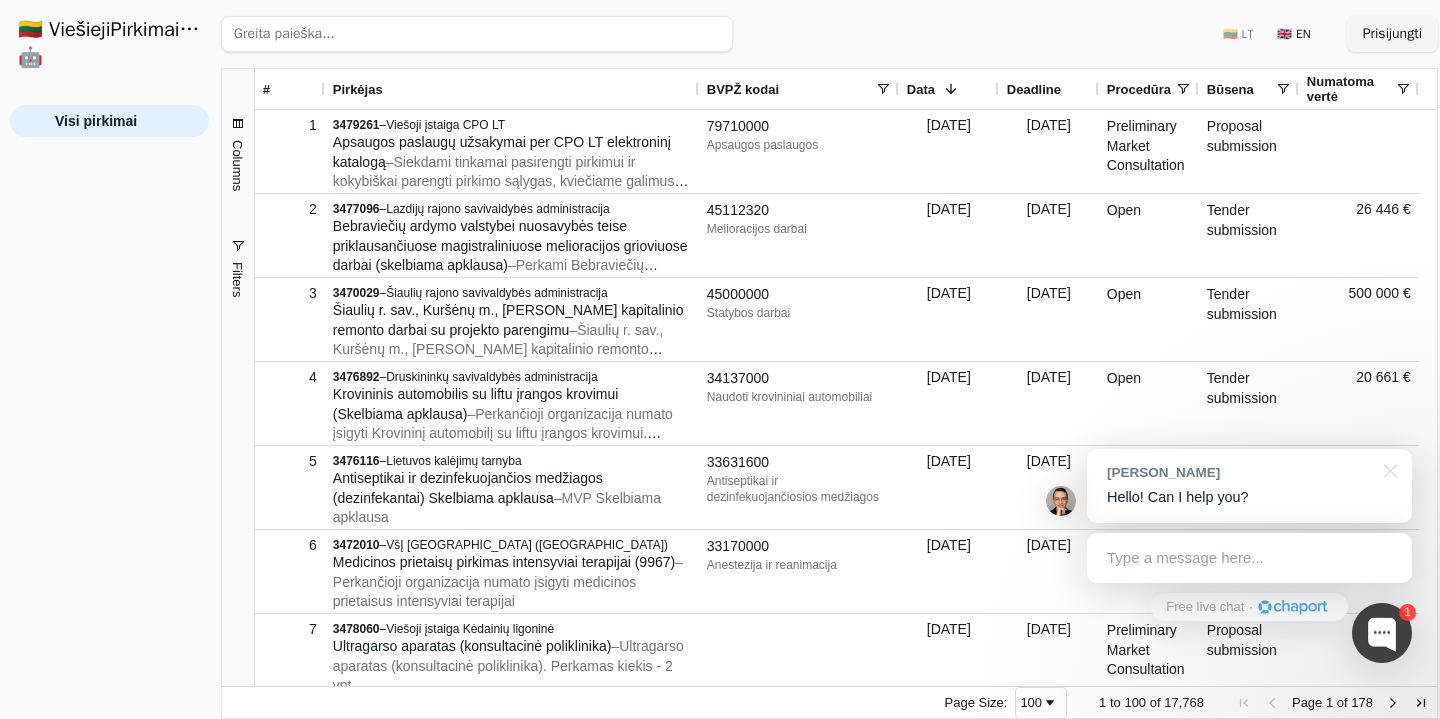 click on "Type a message here..." at bounding box center (1249, 558) 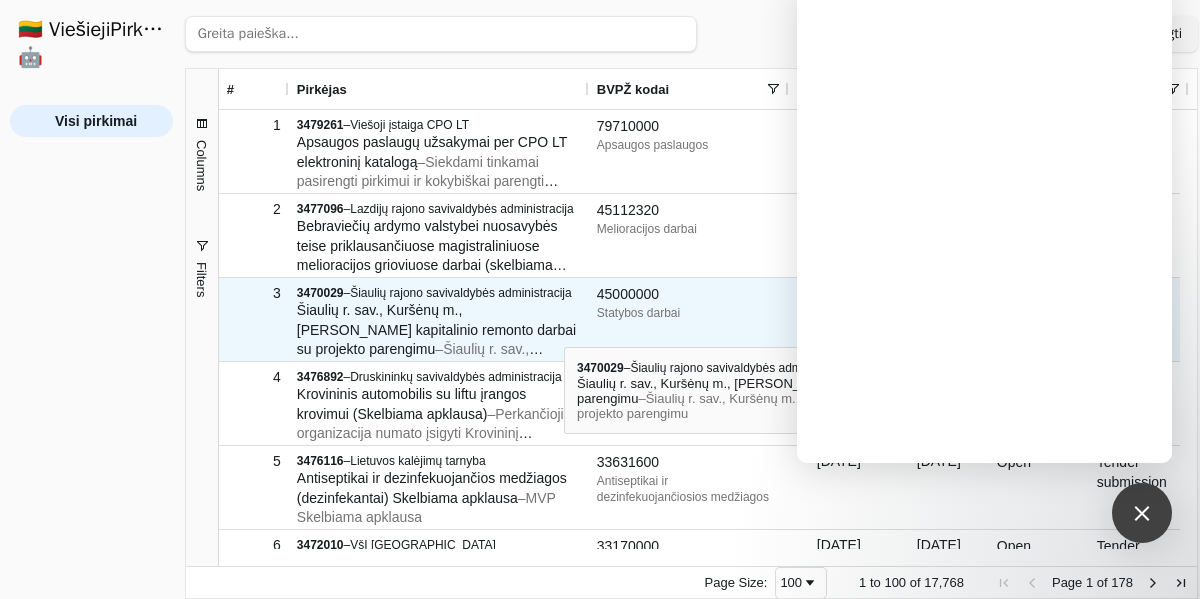 scroll, scrollTop: 85, scrollLeft: 0, axis: vertical 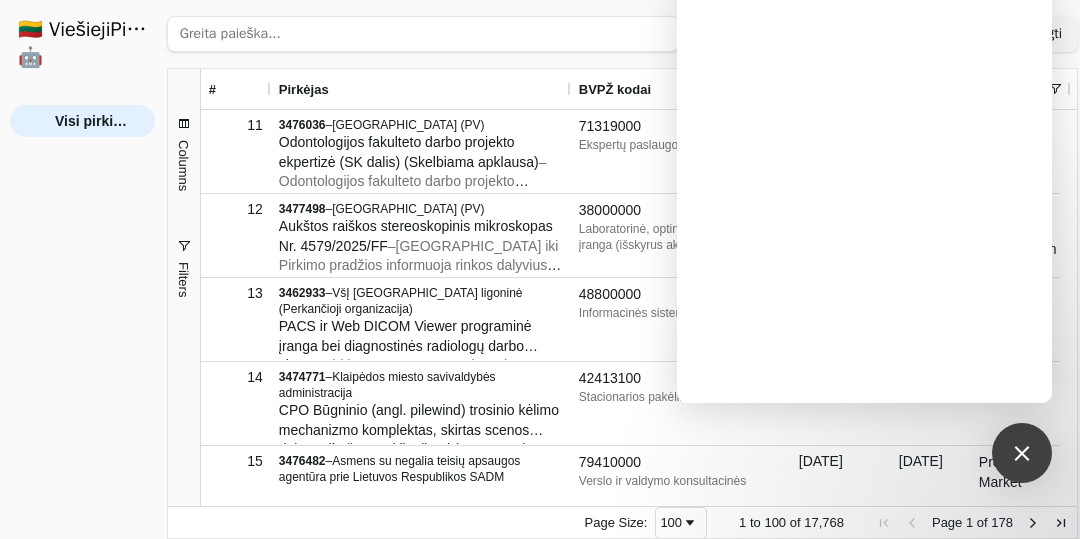click at bounding box center (423, 34) 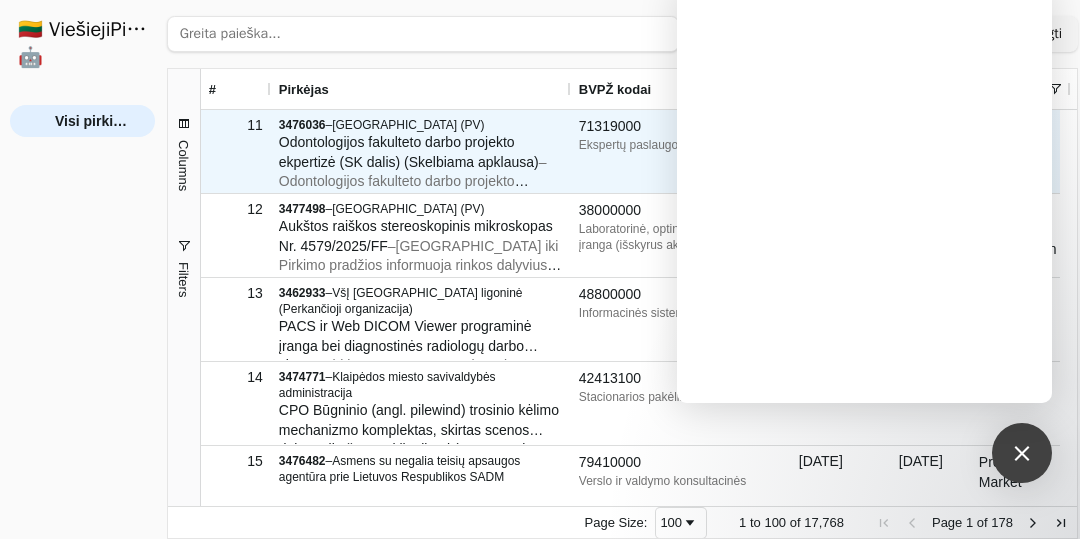 scroll, scrollTop: 893, scrollLeft: 0, axis: vertical 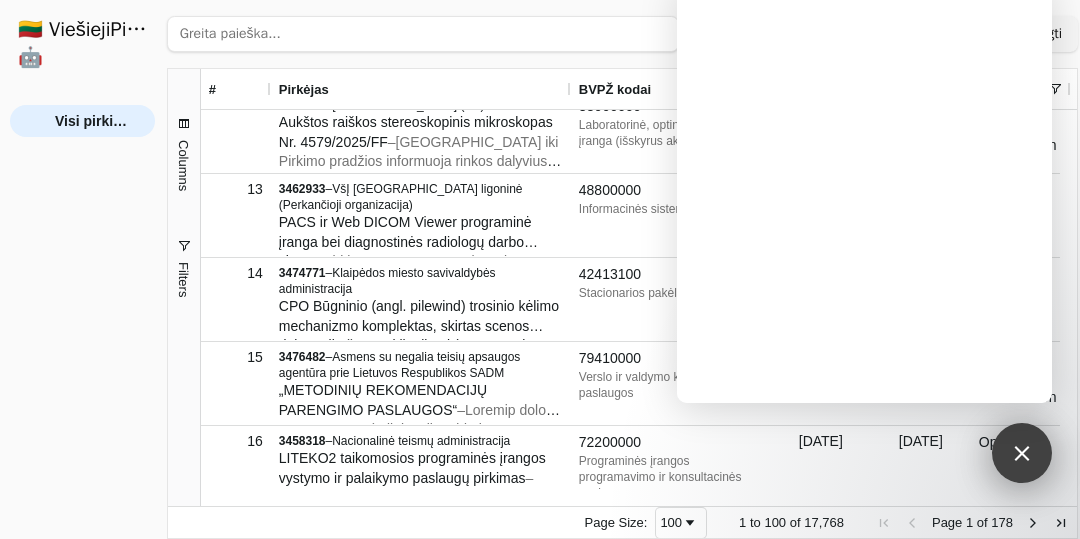 click at bounding box center [1021, 452] 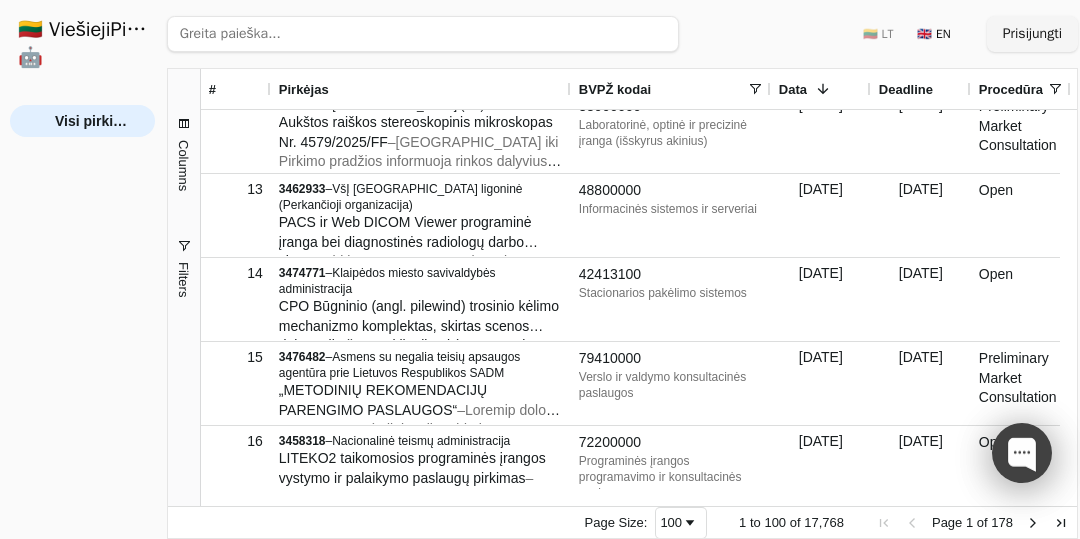 click at bounding box center [1022, 453] 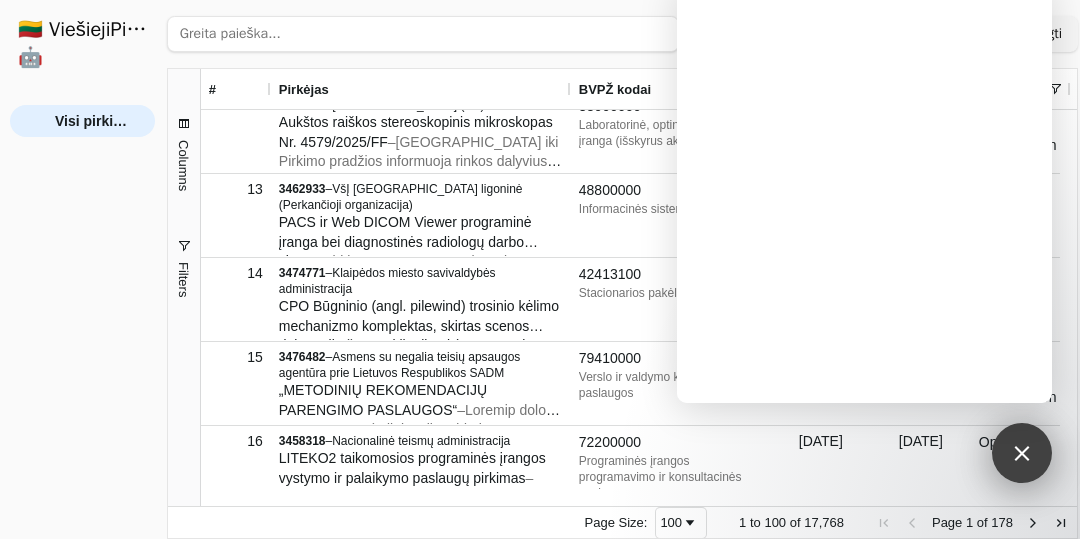 click at bounding box center (1021, 452) 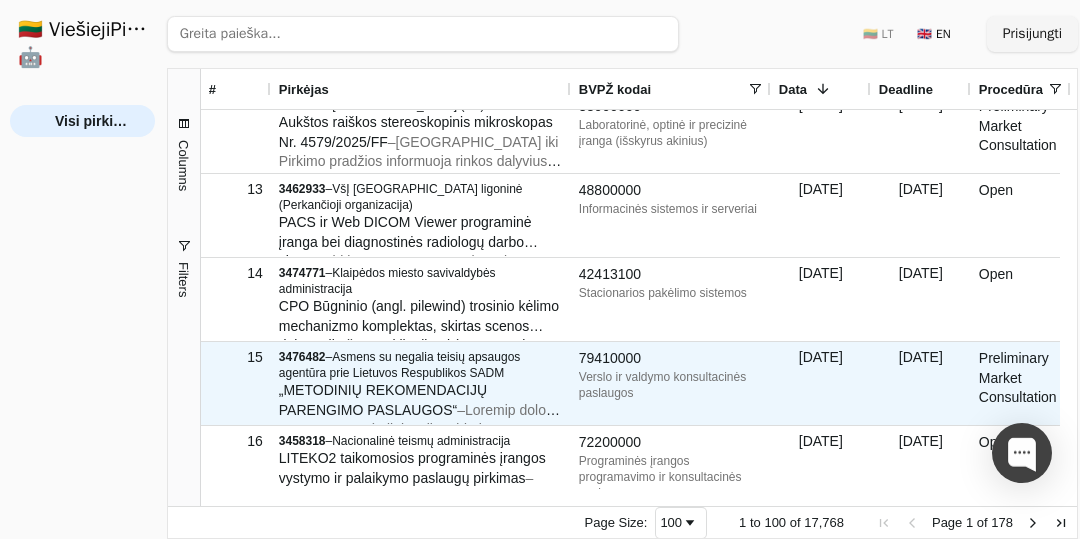 scroll, scrollTop: 1056, scrollLeft: 0, axis: vertical 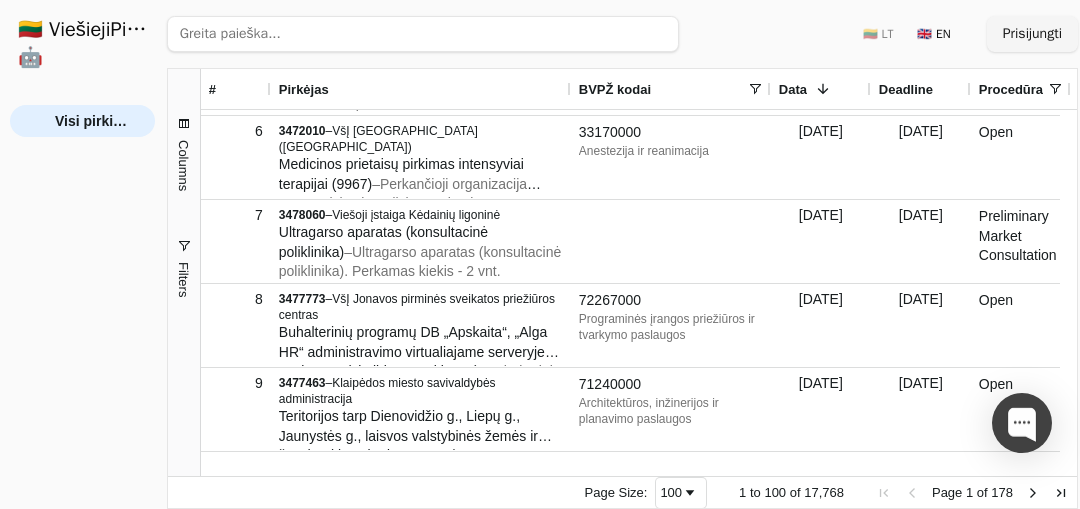 click at bounding box center (423, 34) 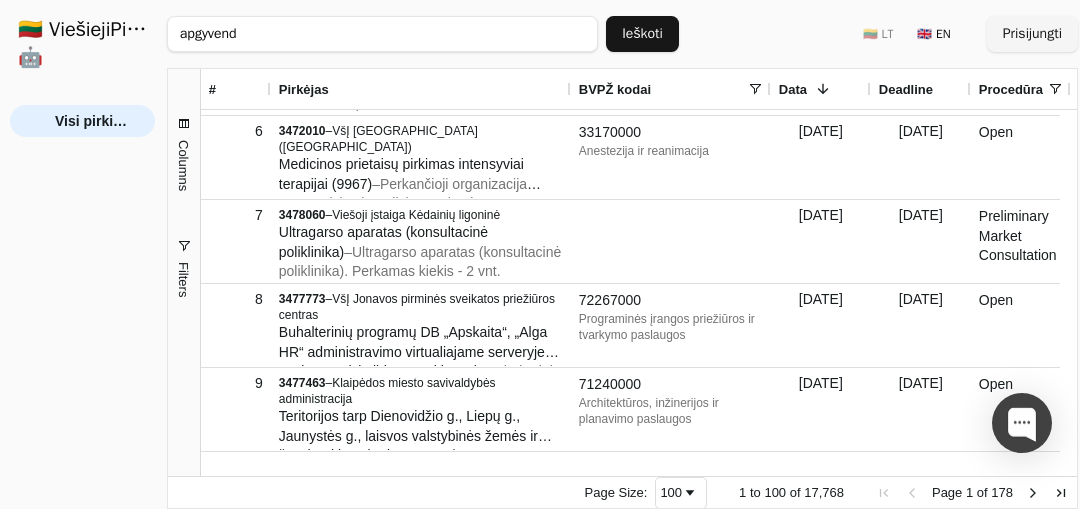 click on "Ieškoti" at bounding box center (642, 34) 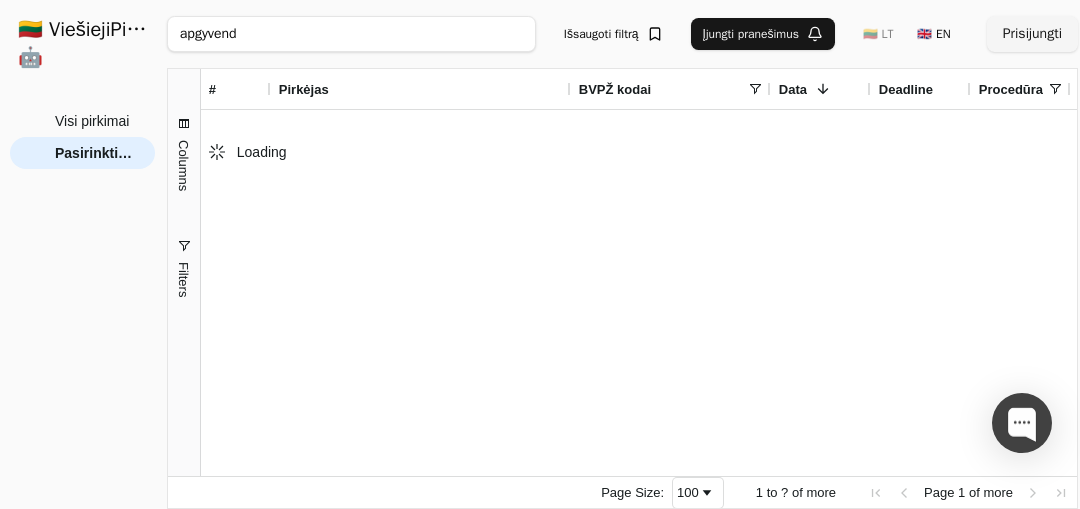 scroll, scrollTop: 0, scrollLeft: 0, axis: both 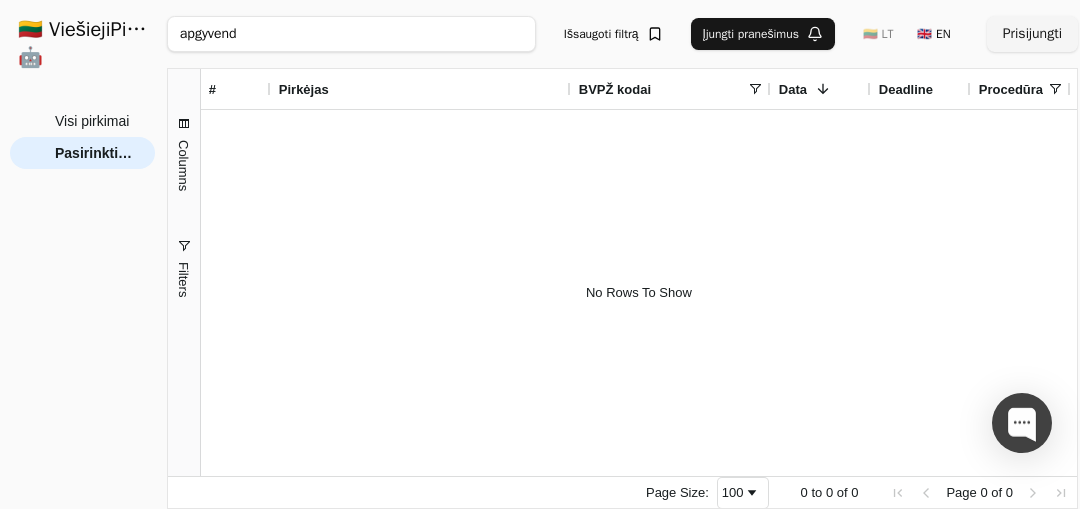 click on "apgyvend" at bounding box center (351, 34) 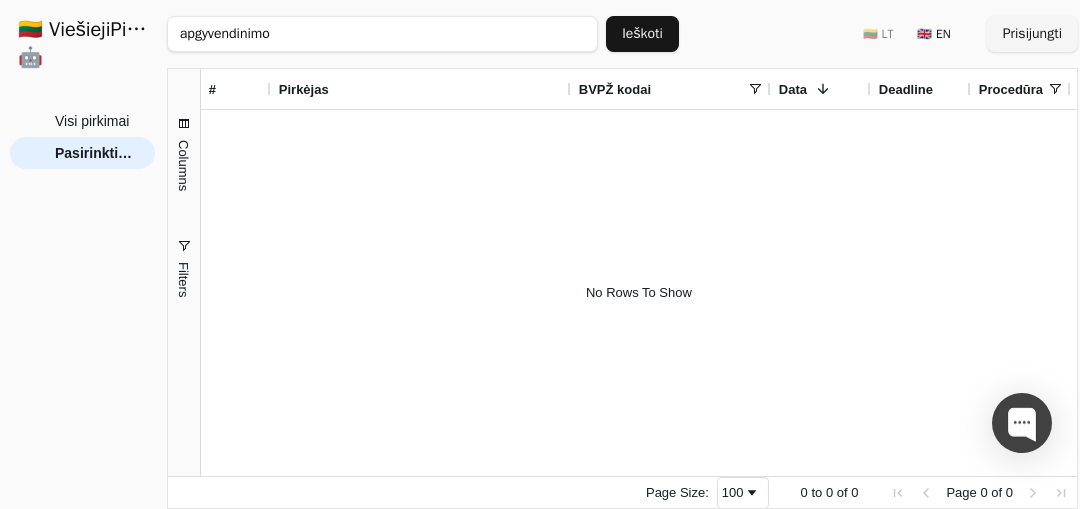 type on "apgyvendinimo" 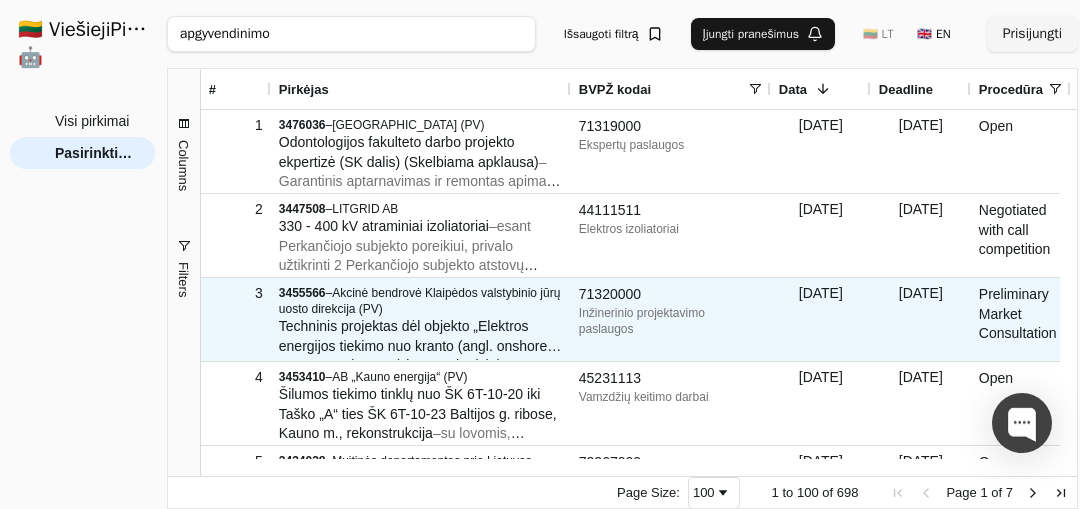 scroll, scrollTop: 204, scrollLeft: 0, axis: vertical 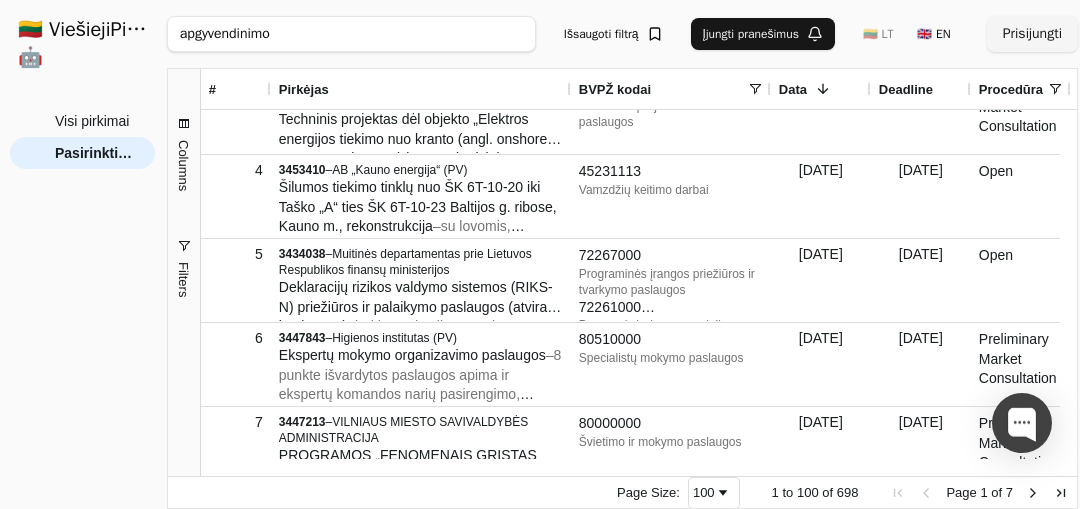 click on "apgyvendinimo" at bounding box center (351, 34) 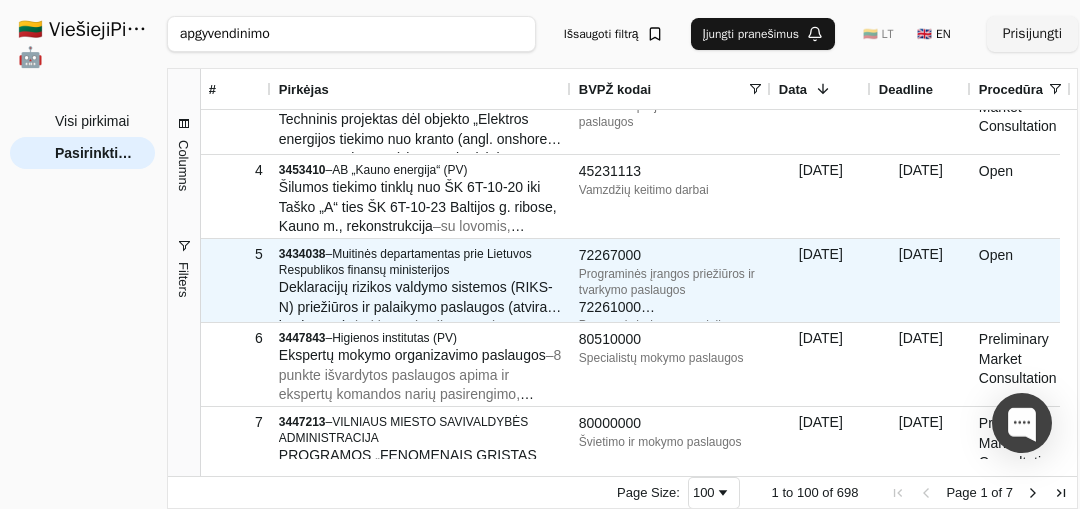 scroll, scrollTop: 336, scrollLeft: 0, axis: vertical 